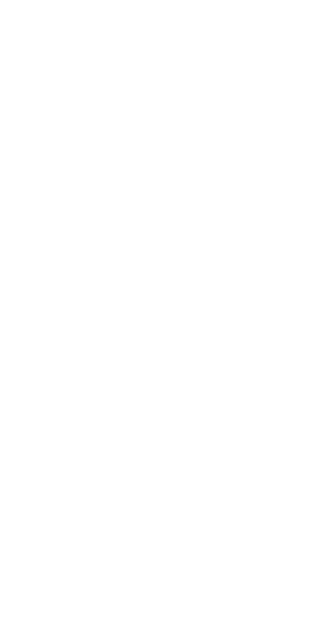 scroll, scrollTop: 0, scrollLeft: 0, axis: both 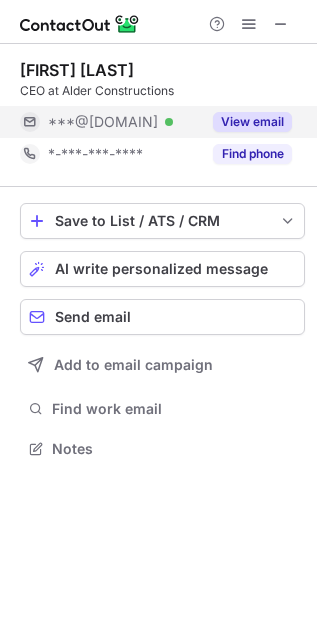 click on "View email" at bounding box center [252, 122] 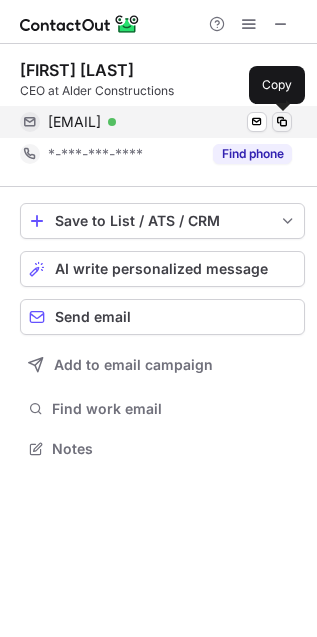 click at bounding box center [282, 122] 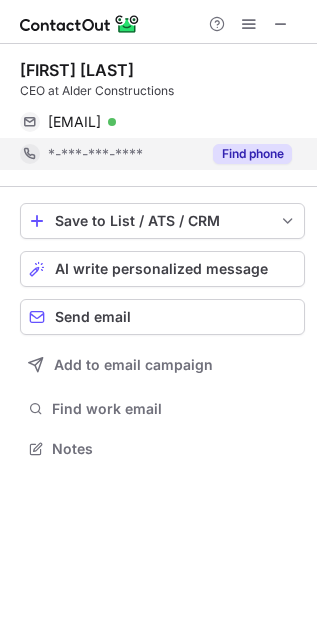click on "Find phone" at bounding box center (252, 154) 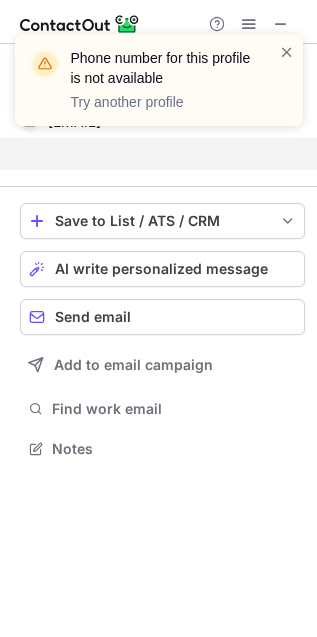 scroll, scrollTop: 402, scrollLeft: 317, axis: both 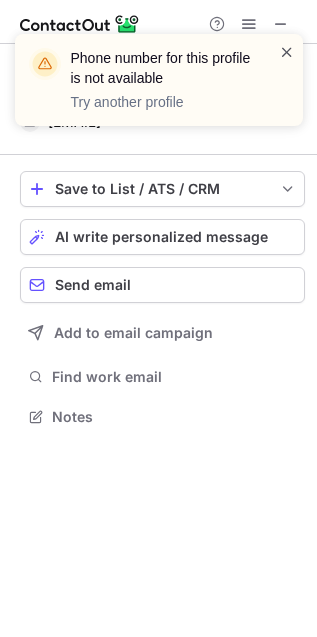 click at bounding box center (287, 52) 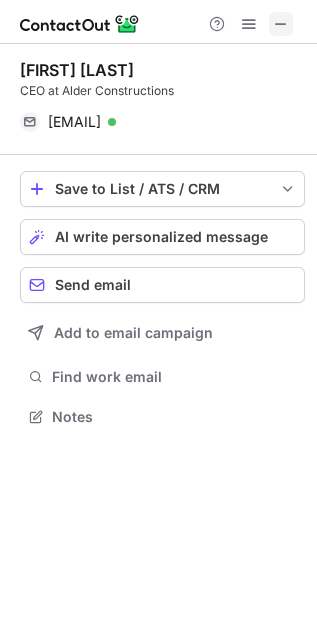 click at bounding box center (281, 24) 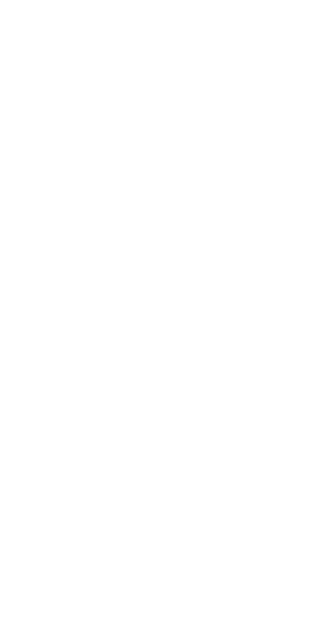 scroll, scrollTop: 0, scrollLeft: 0, axis: both 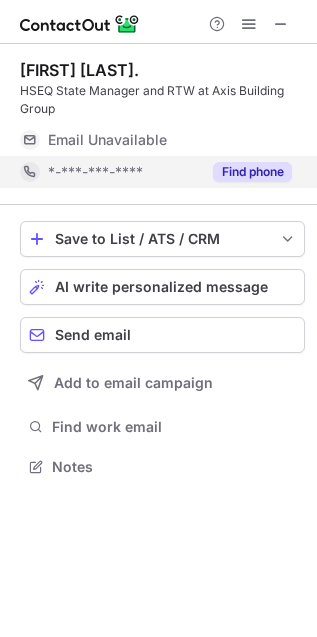 click on "Find phone" at bounding box center [252, 172] 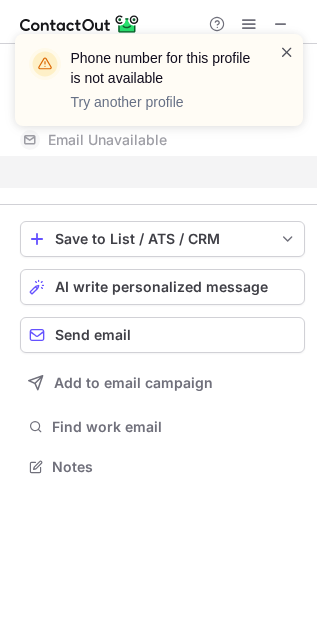 click at bounding box center [287, 52] 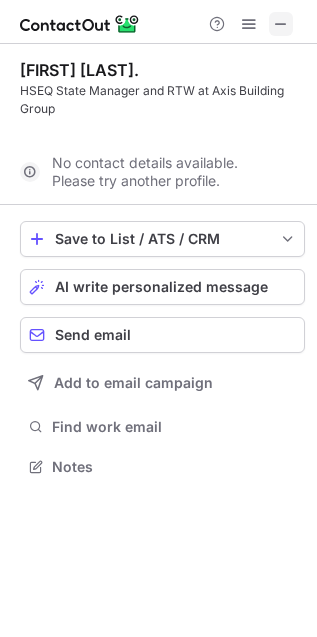 scroll, scrollTop: 421, scrollLeft: 317, axis: both 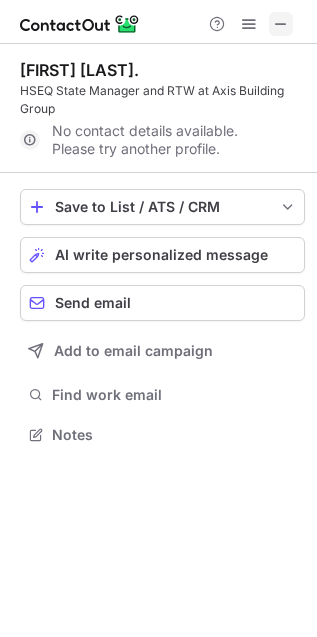 click at bounding box center (281, 24) 